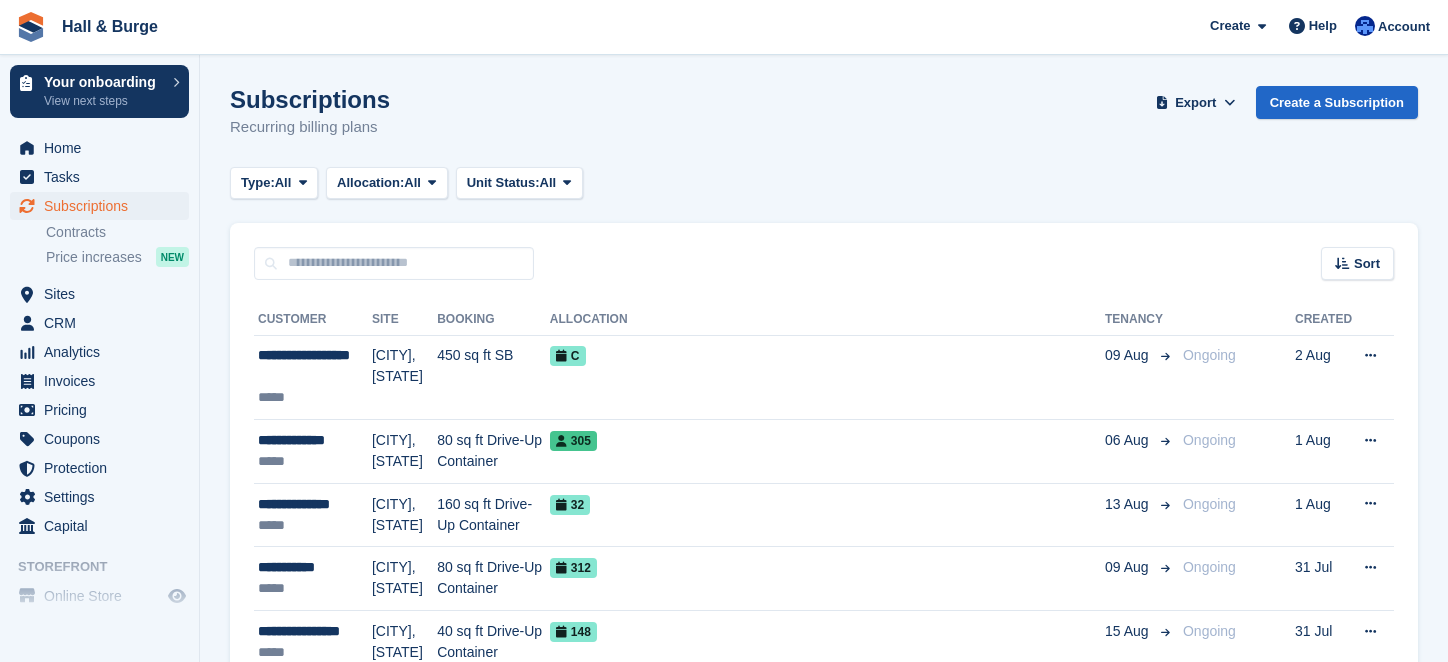 scroll, scrollTop: 566, scrollLeft: 0, axis: vertical 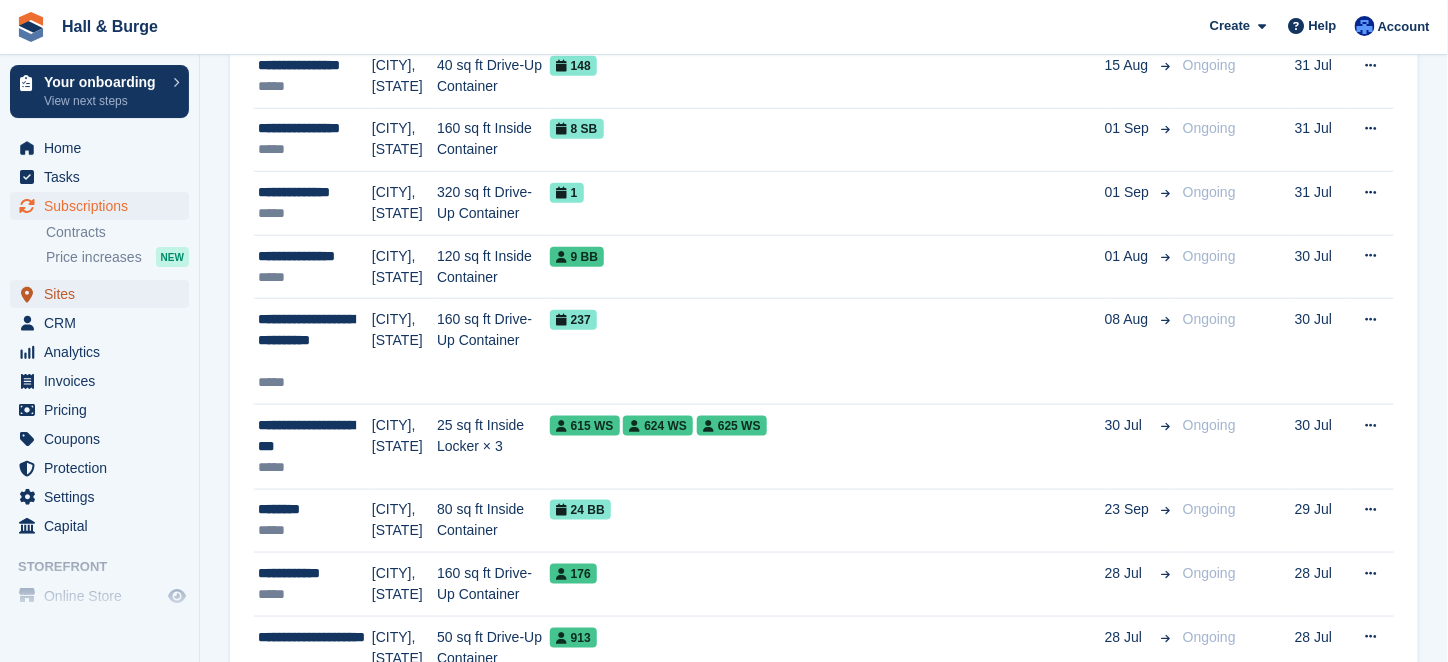 click on "Sites" at bounding box center [104, 294] 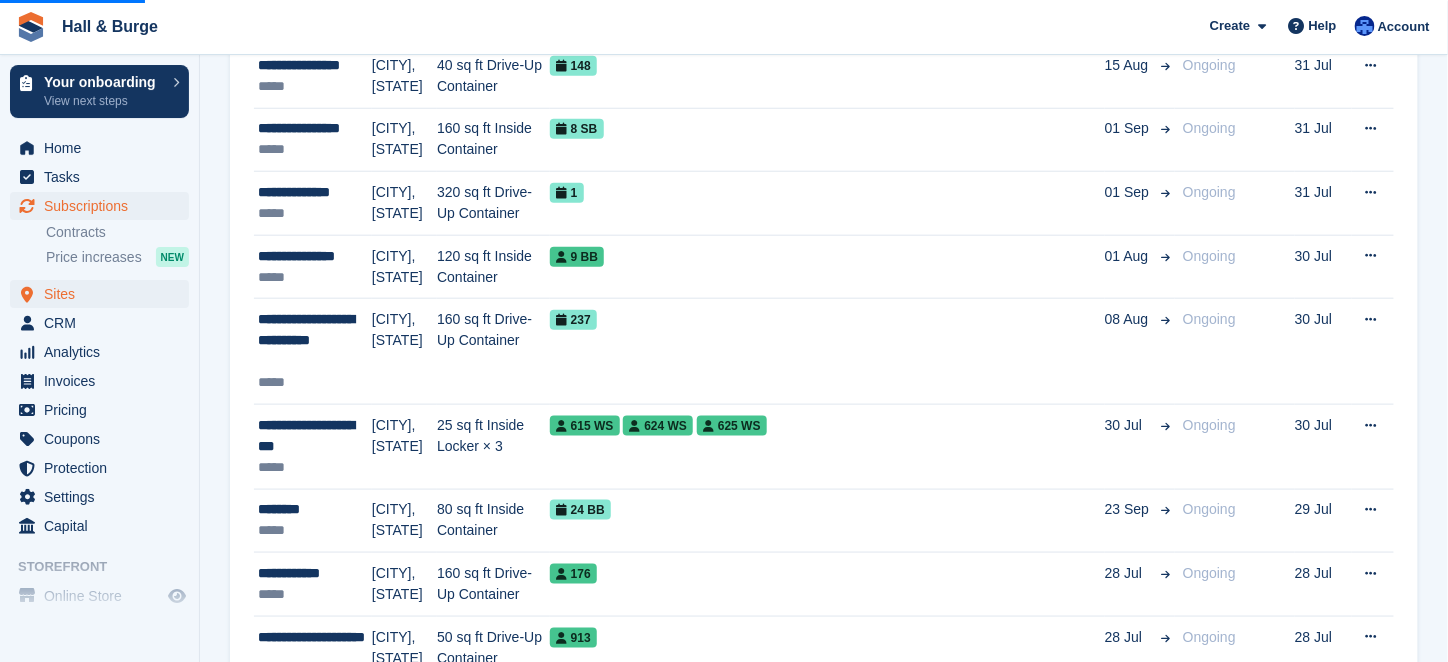 scroll, scrollTop: 0, scrollLeft: 0, axis: both 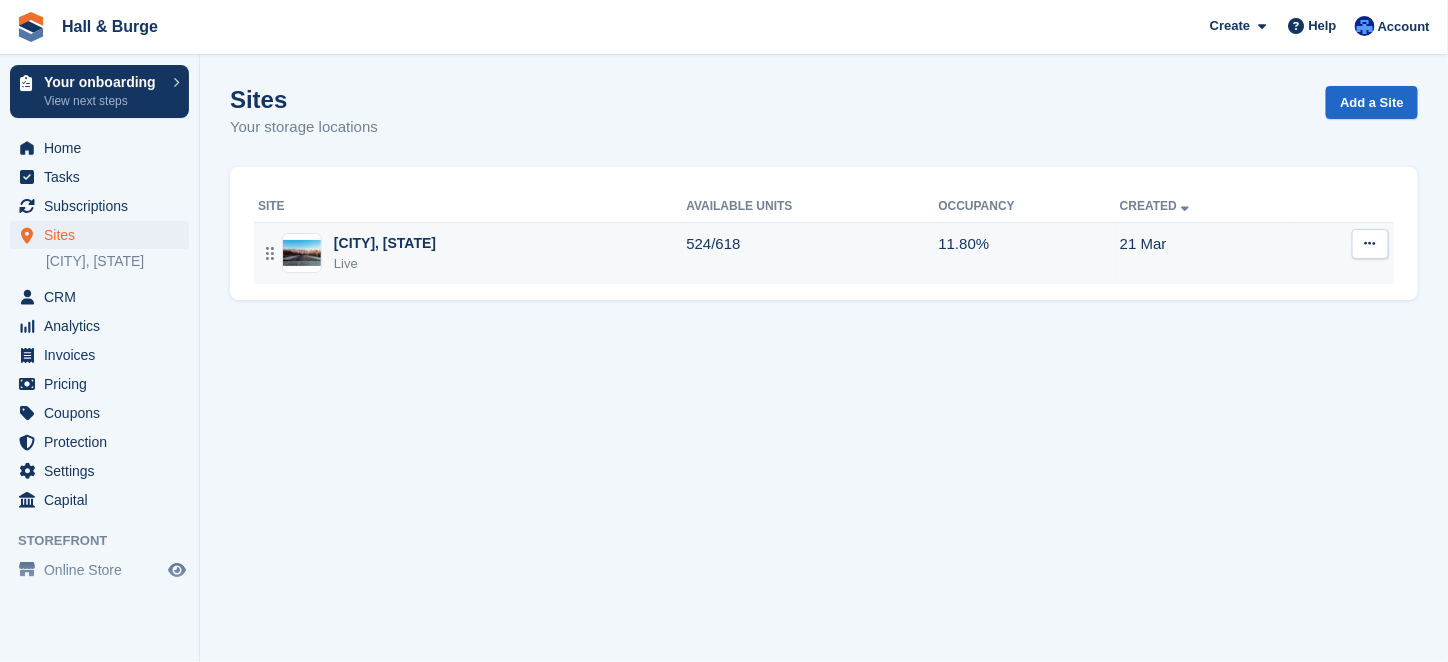 click on "Winchester, Hampshire
Live" at bounding box center [472, 253] 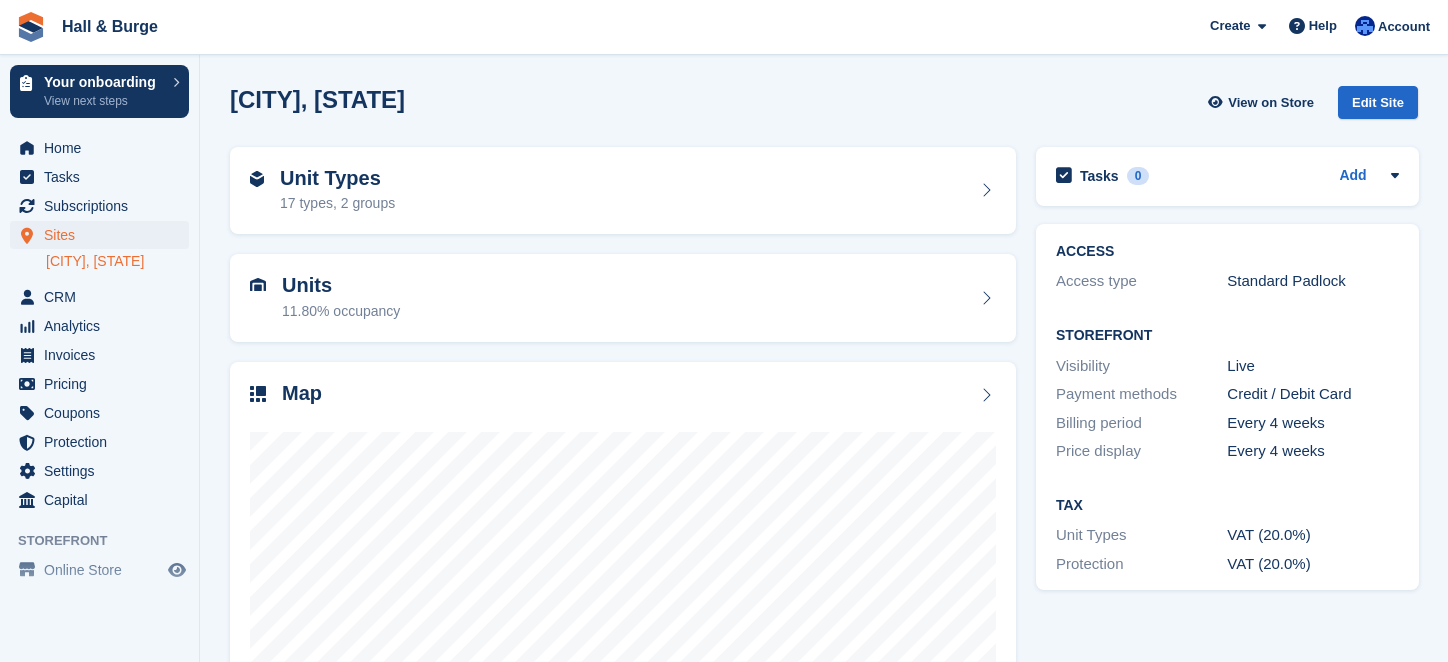 scroll, scrollTop: 0, scrollLeft: 0, axis: both 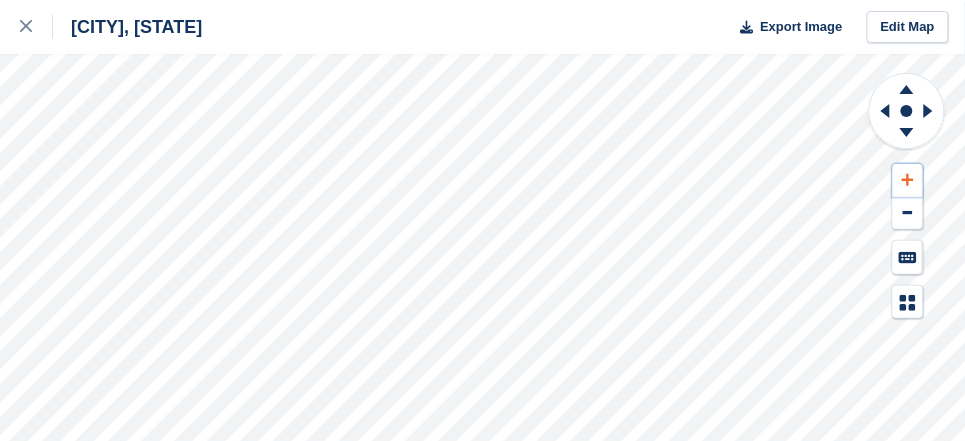 click at bounding box center [908, 180] 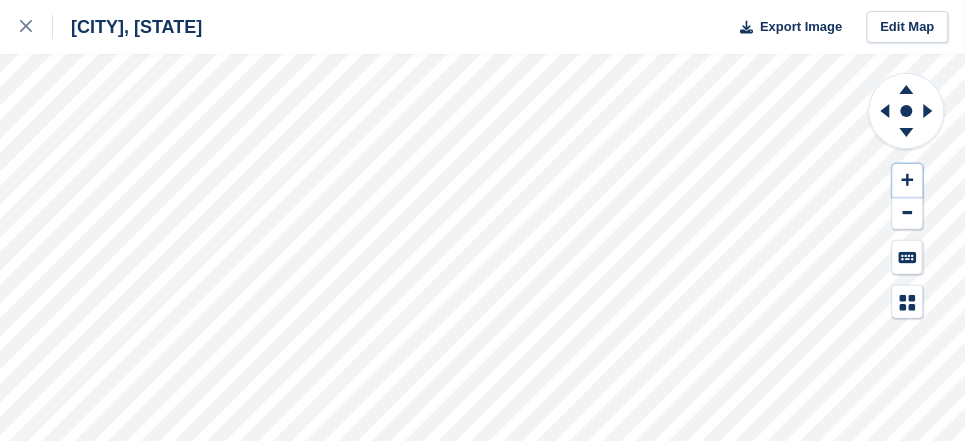 type 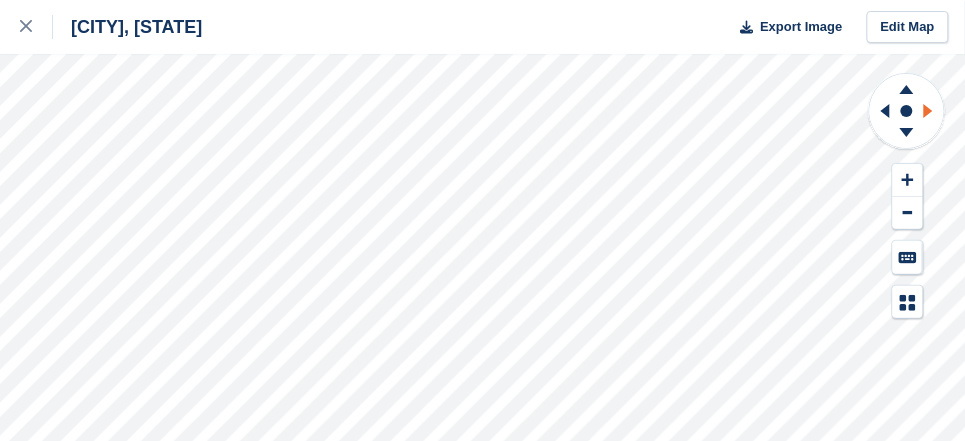 click 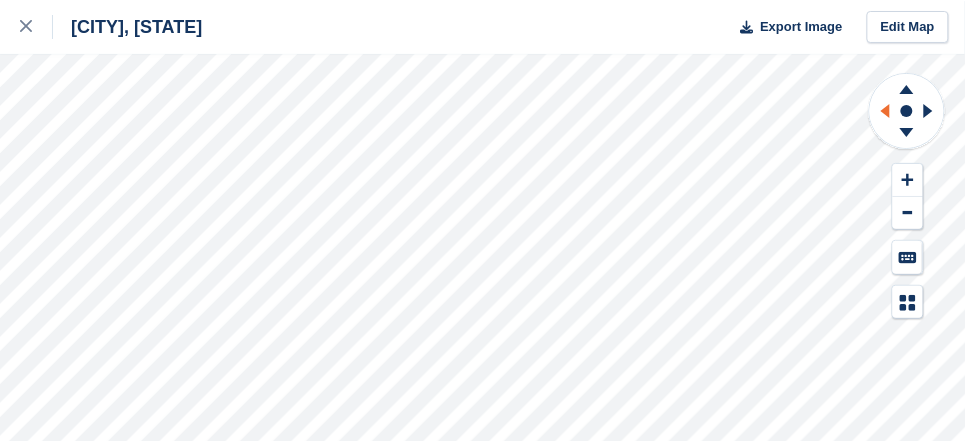click 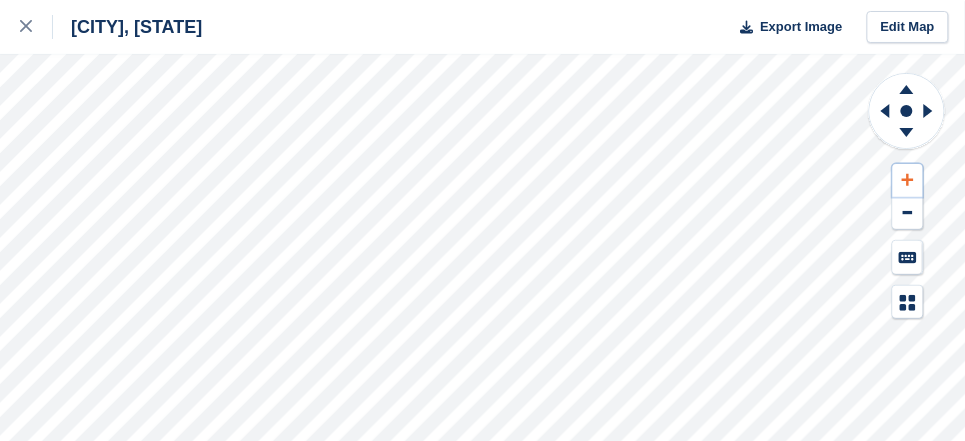 click at bounding box center (908, 180) 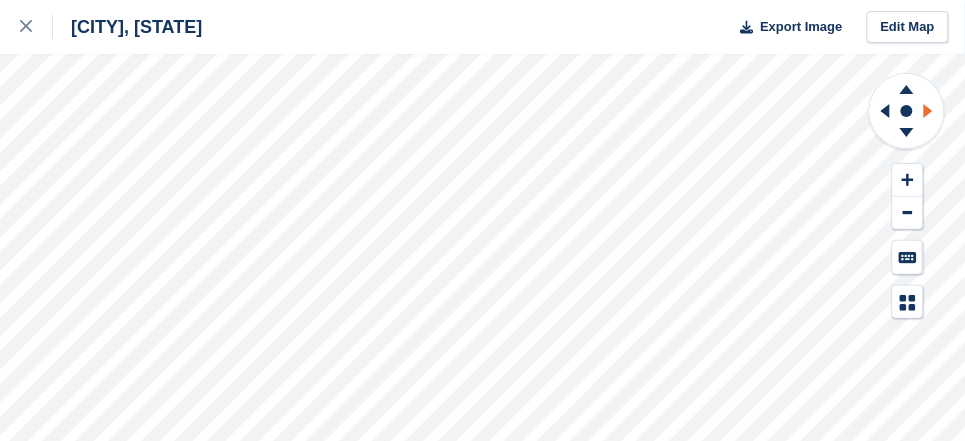 click 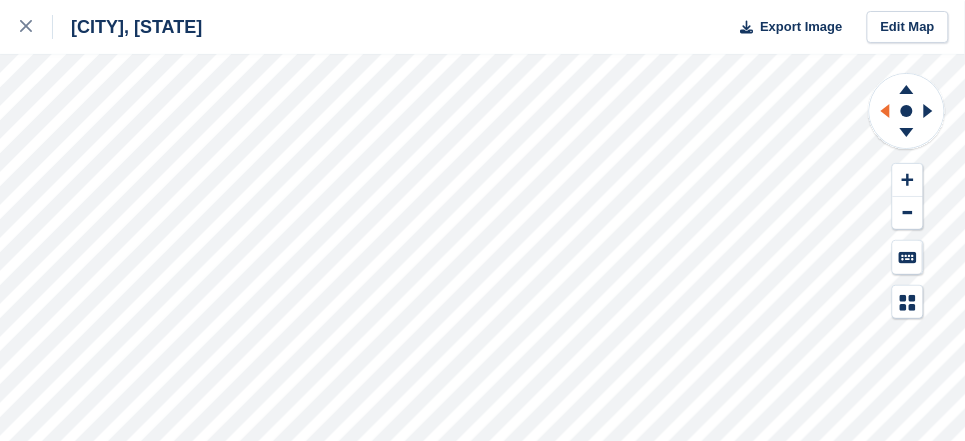 click 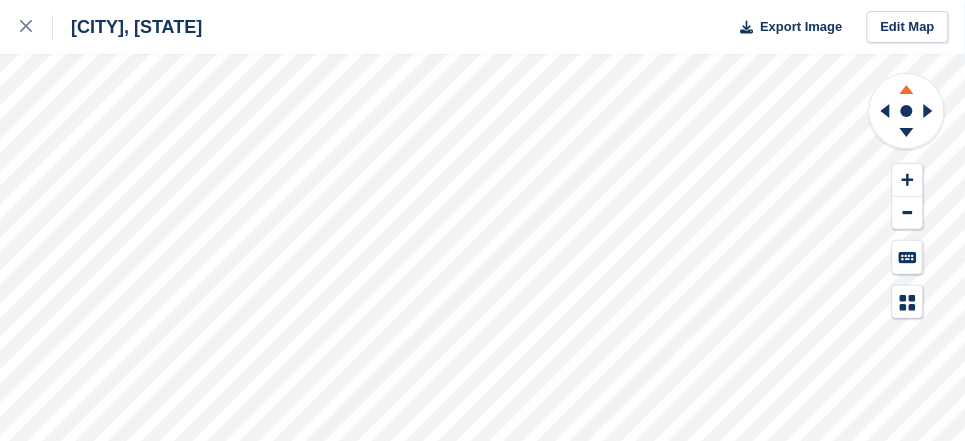 click 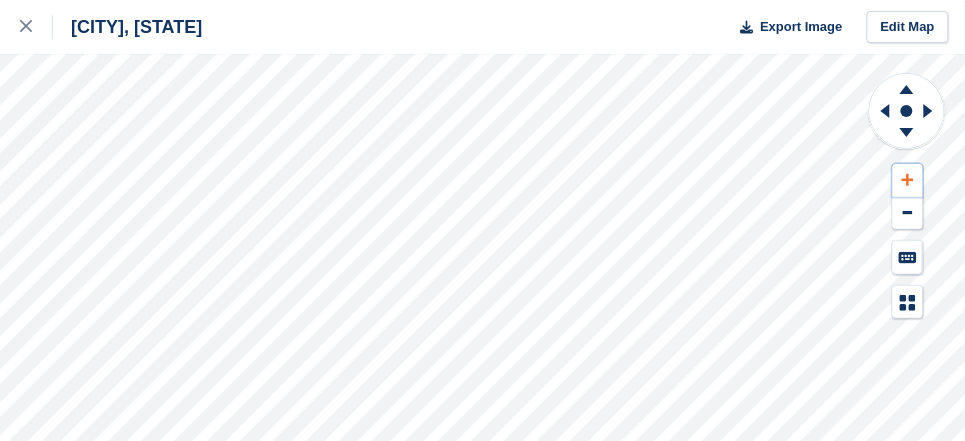 click 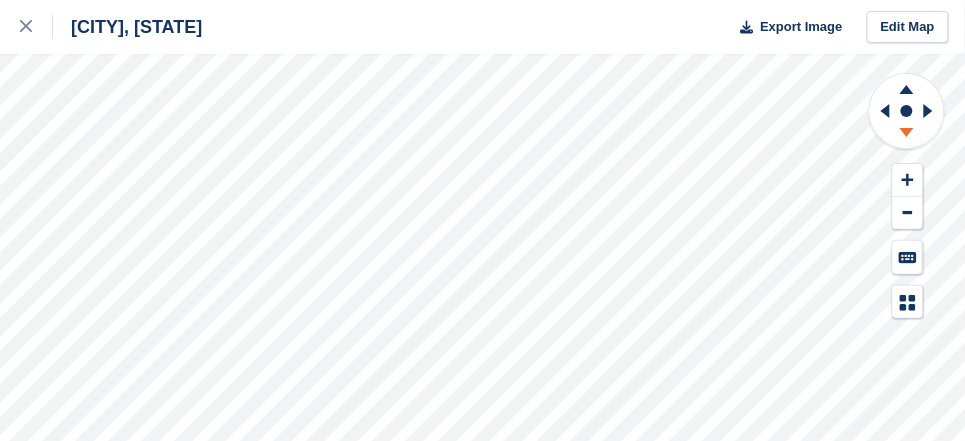 click 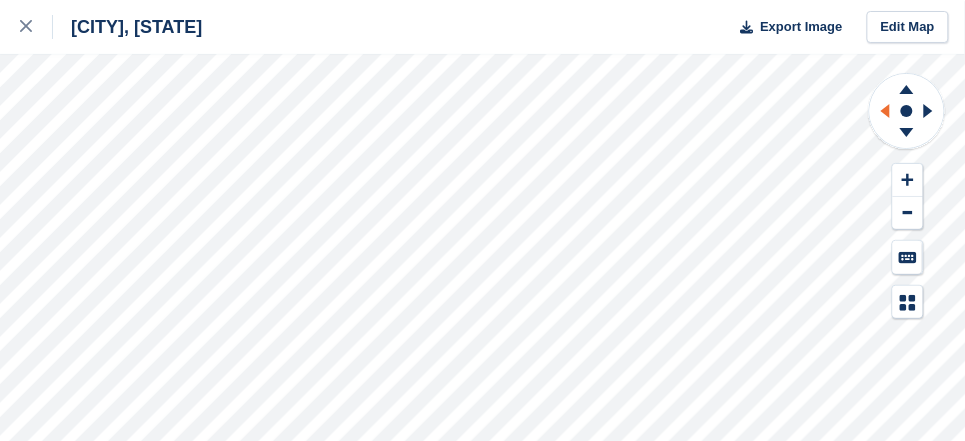 drag, startPoint x: 905, startPoint y: 98, endPoint x: 885, endPoint y: 111, distance: 23.853722 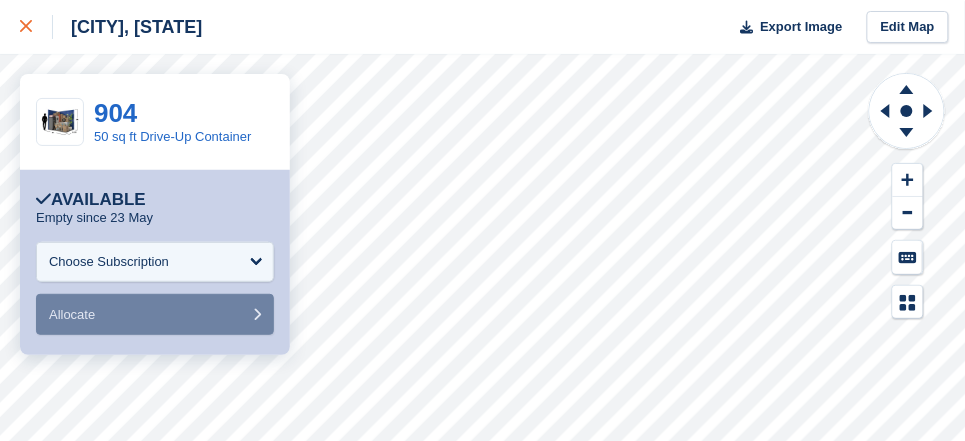 click 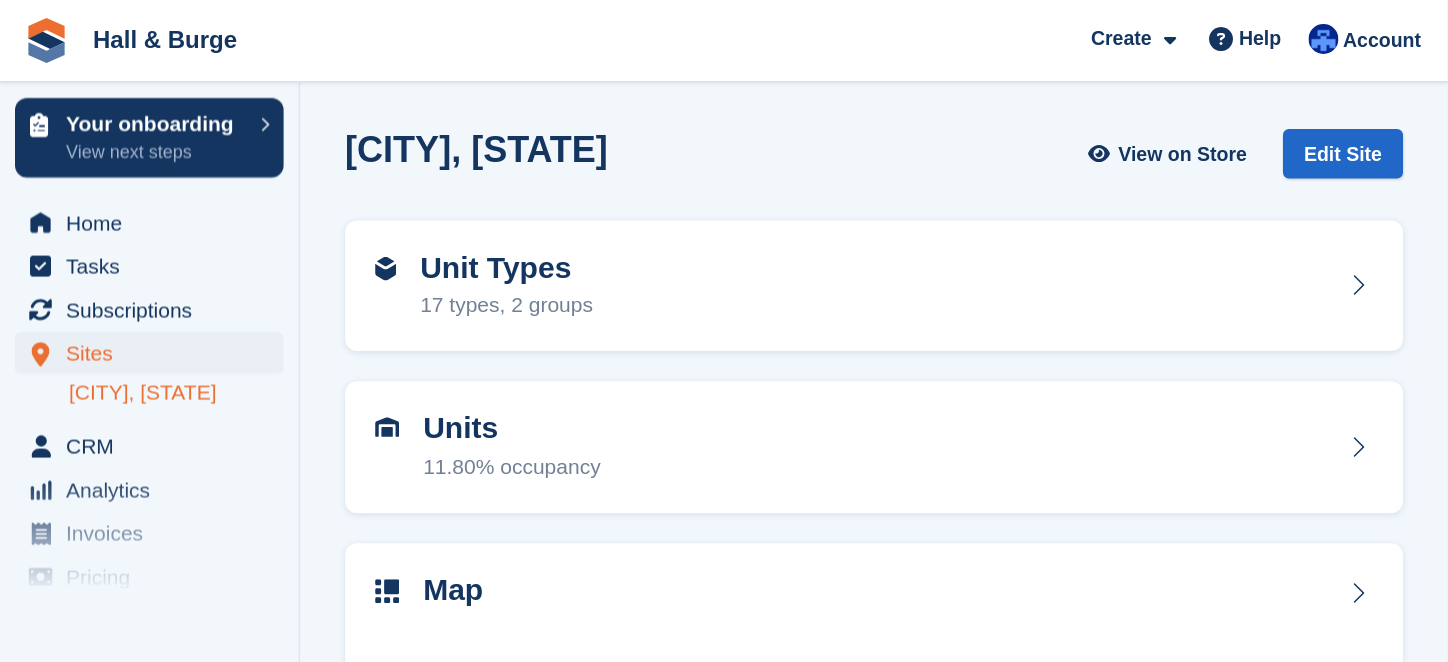scroll, scrollTop: 0, scrollLeft: 0, axis: both 